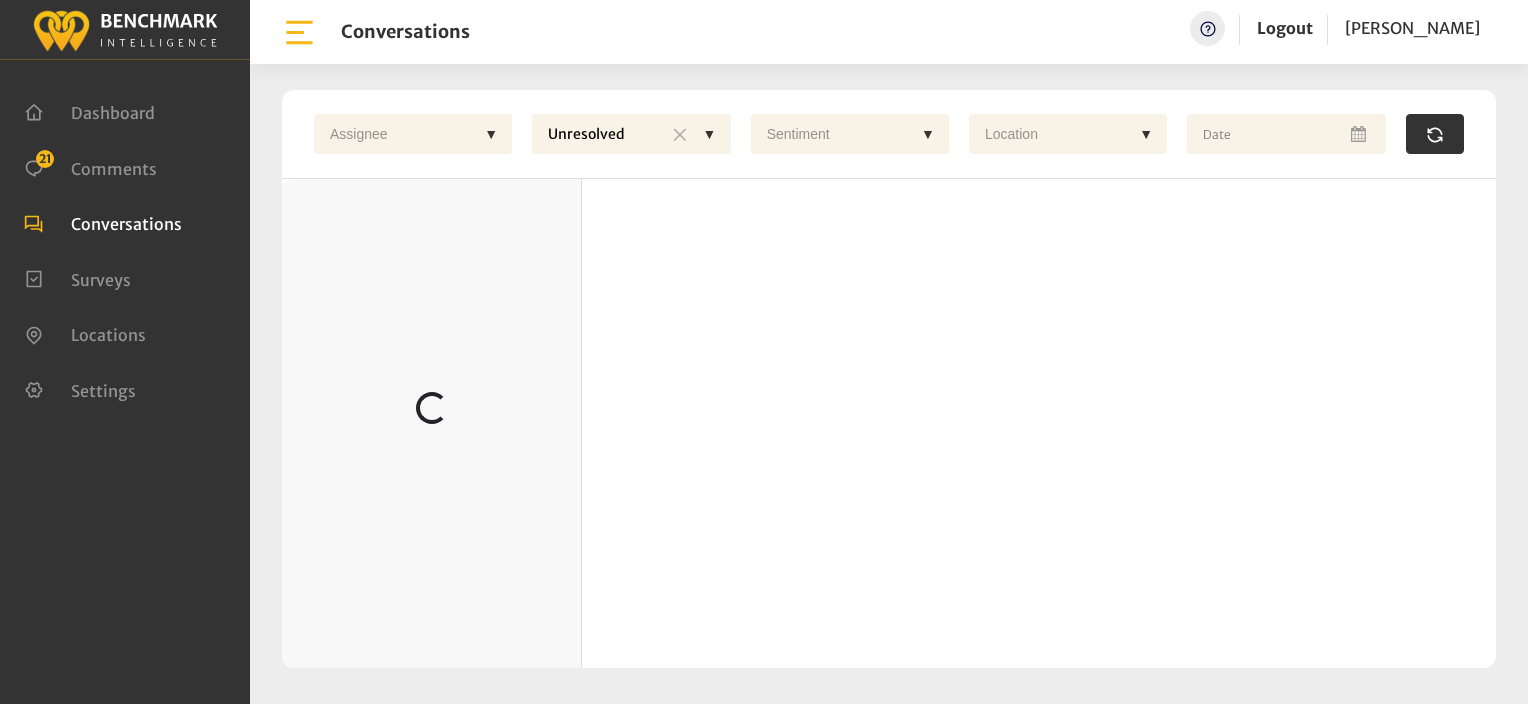 scroll, scrollTop: 0, scrollLeft: 0, axis: both 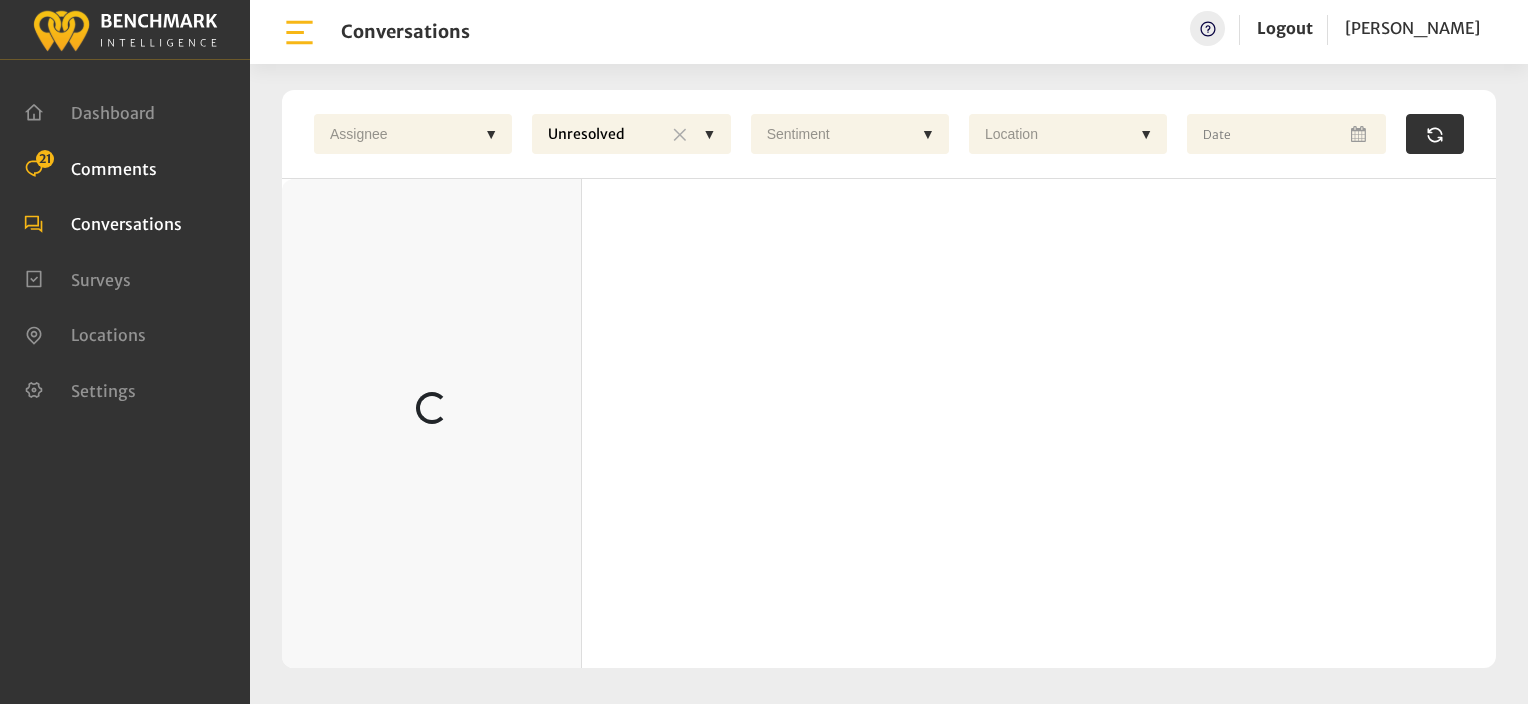 click on "Comments" 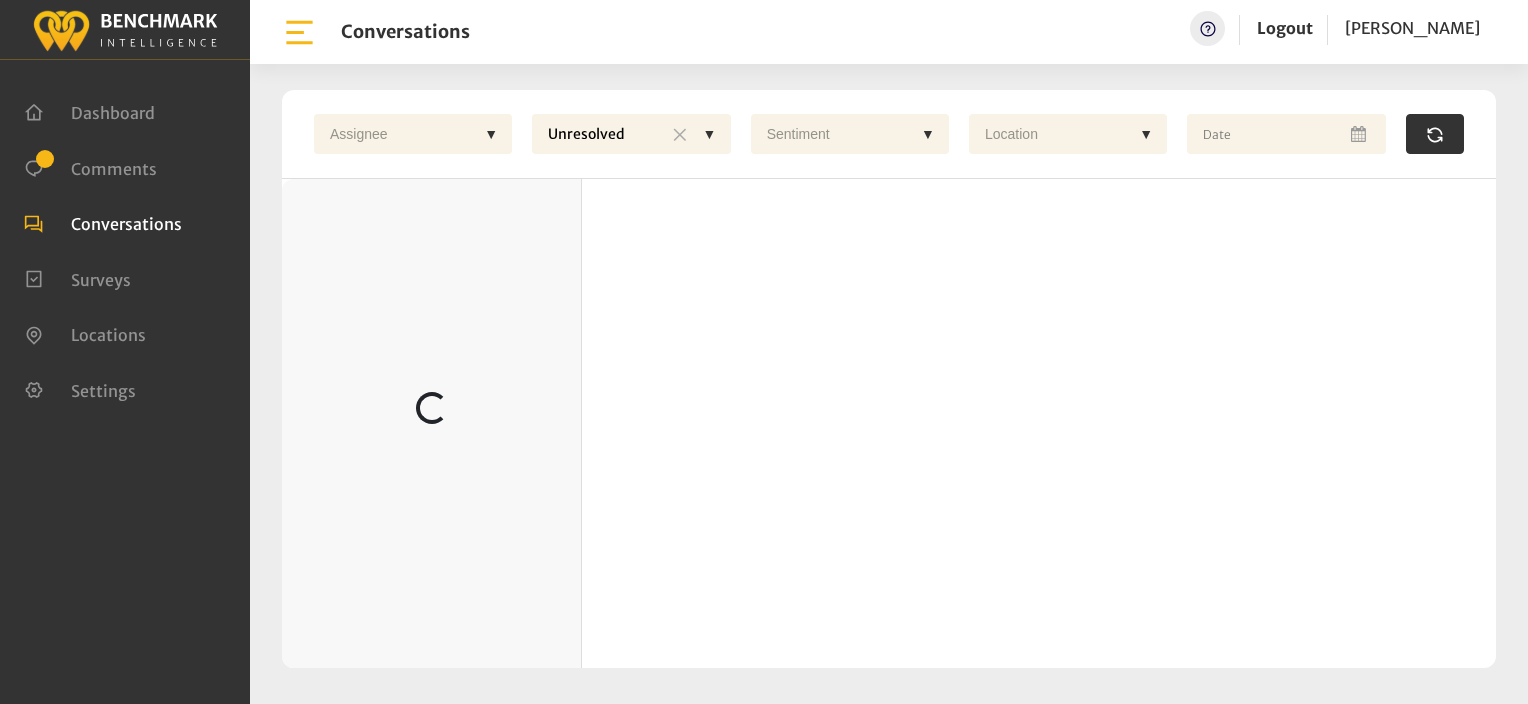 scroll, scrollTop: 0, scrollLeft: 0, axis: both 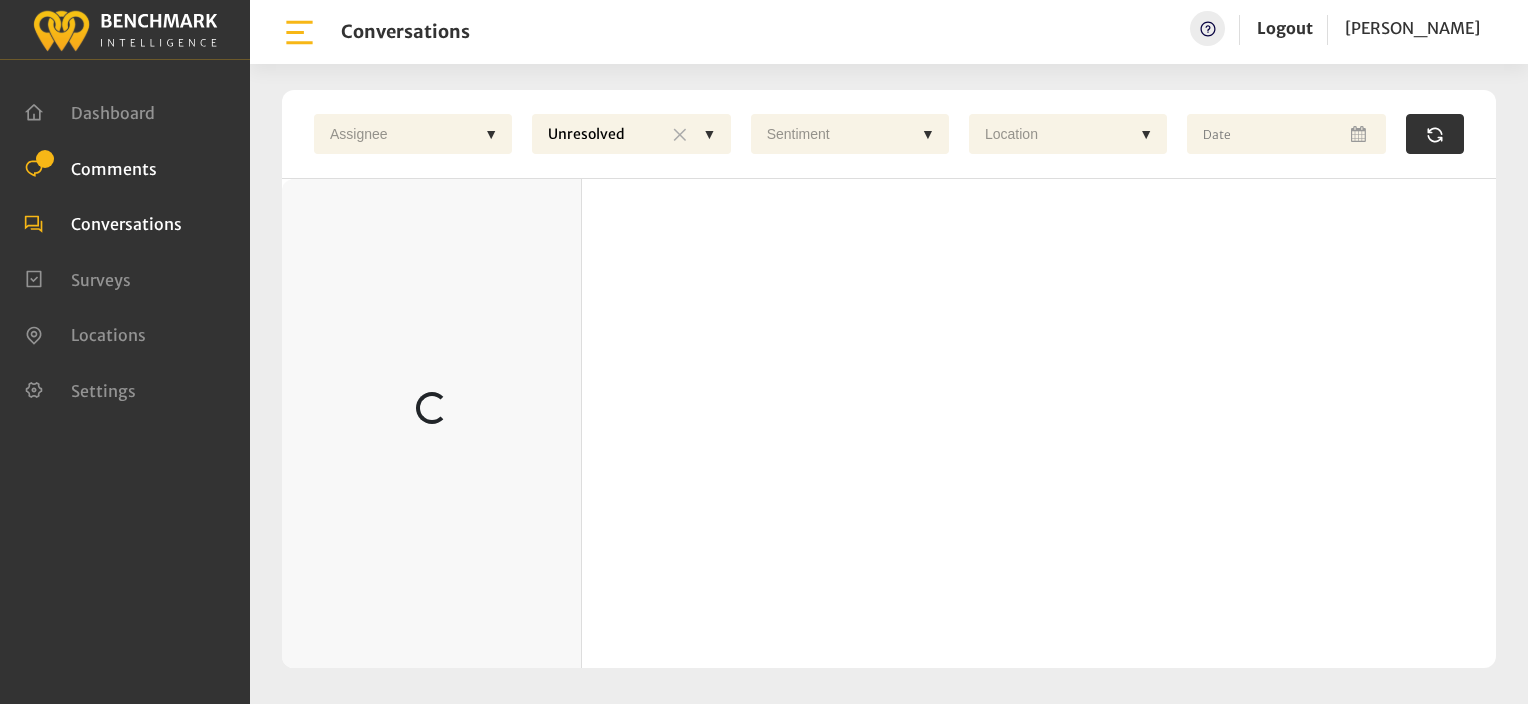 click on "Comments" 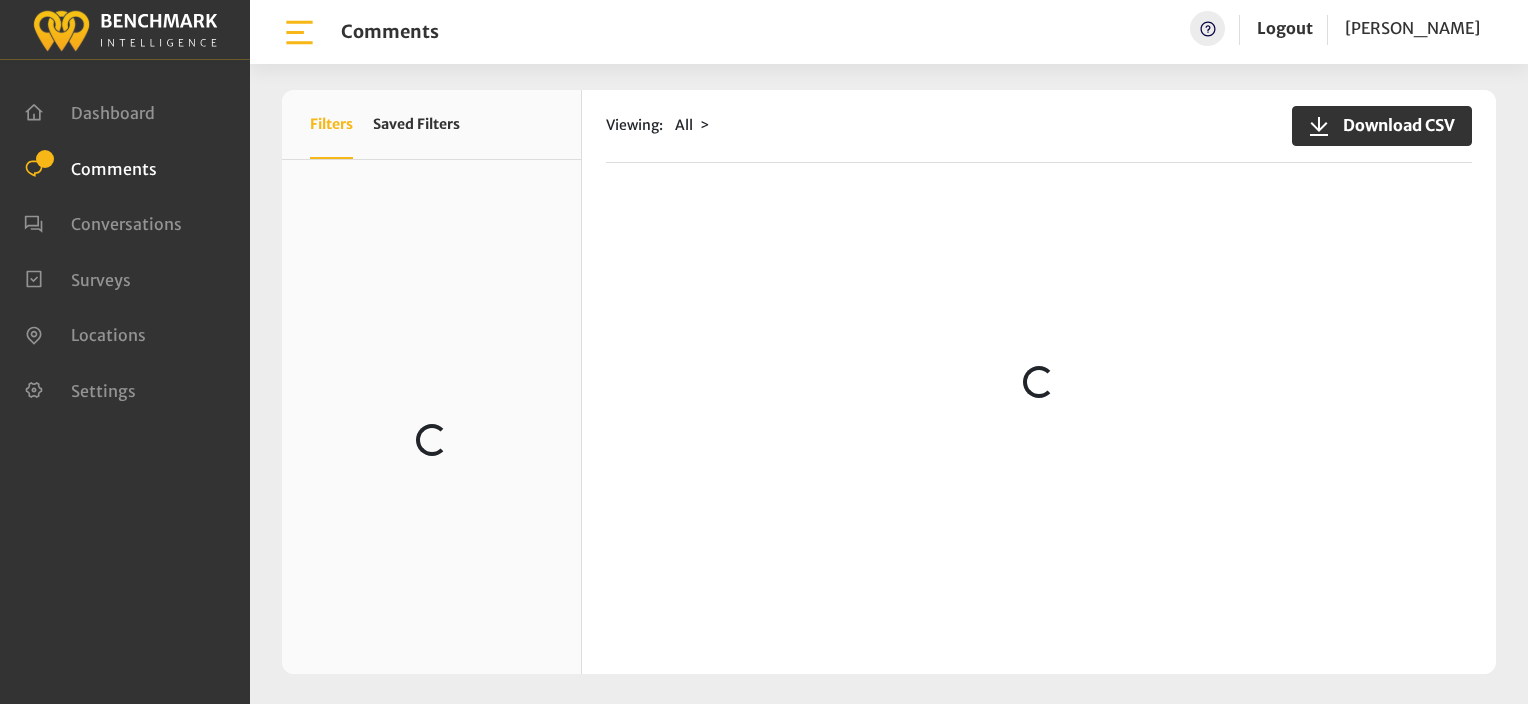 scroll, scrollTop: 0, scrollLeft: 0, axis: both 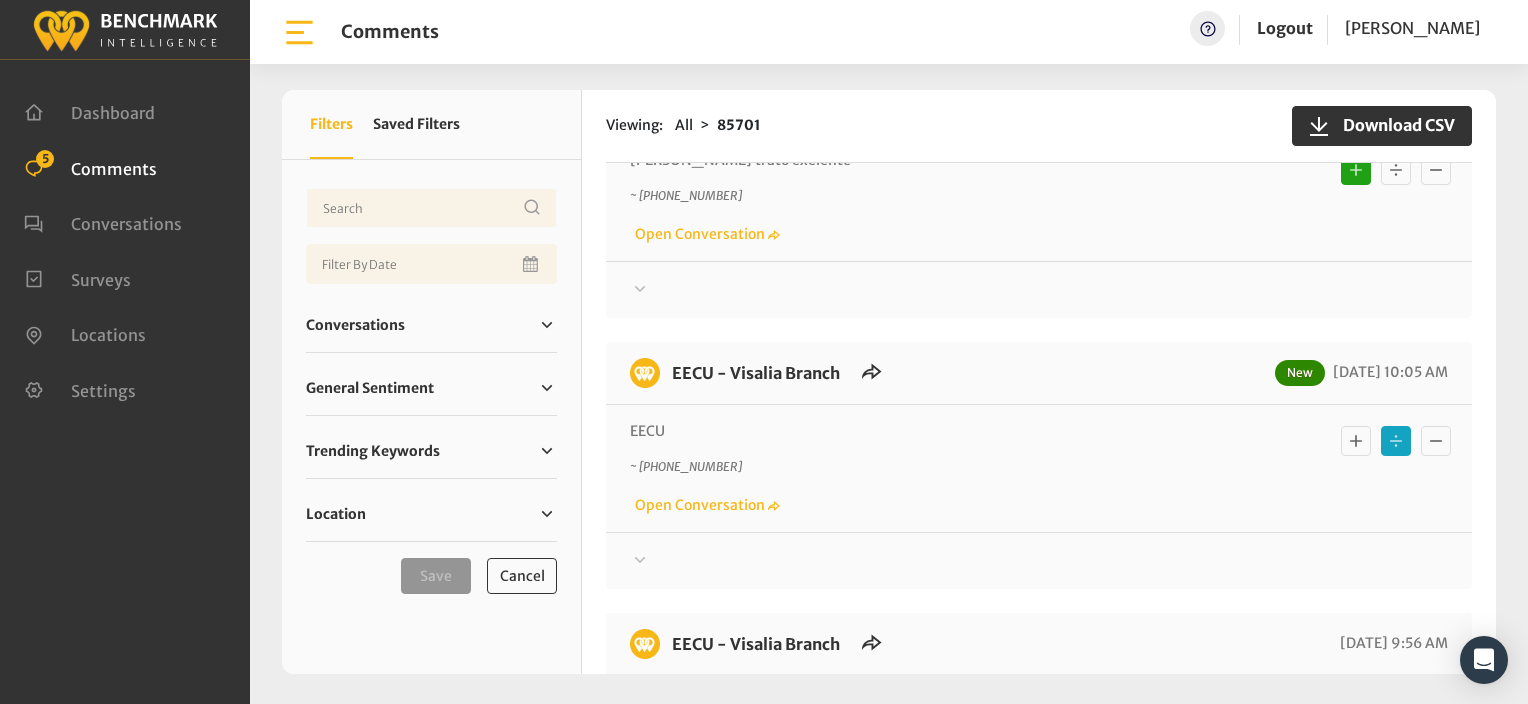 click 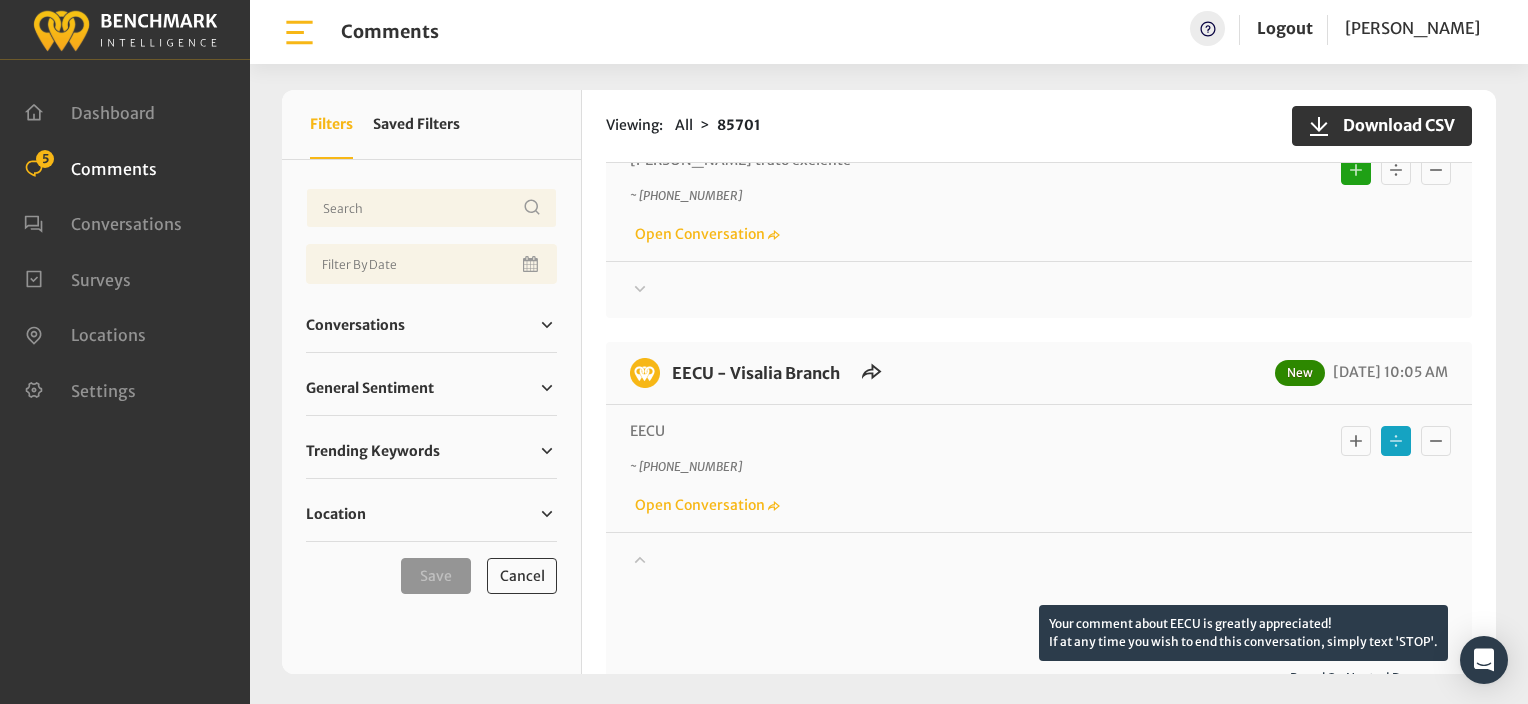 click 